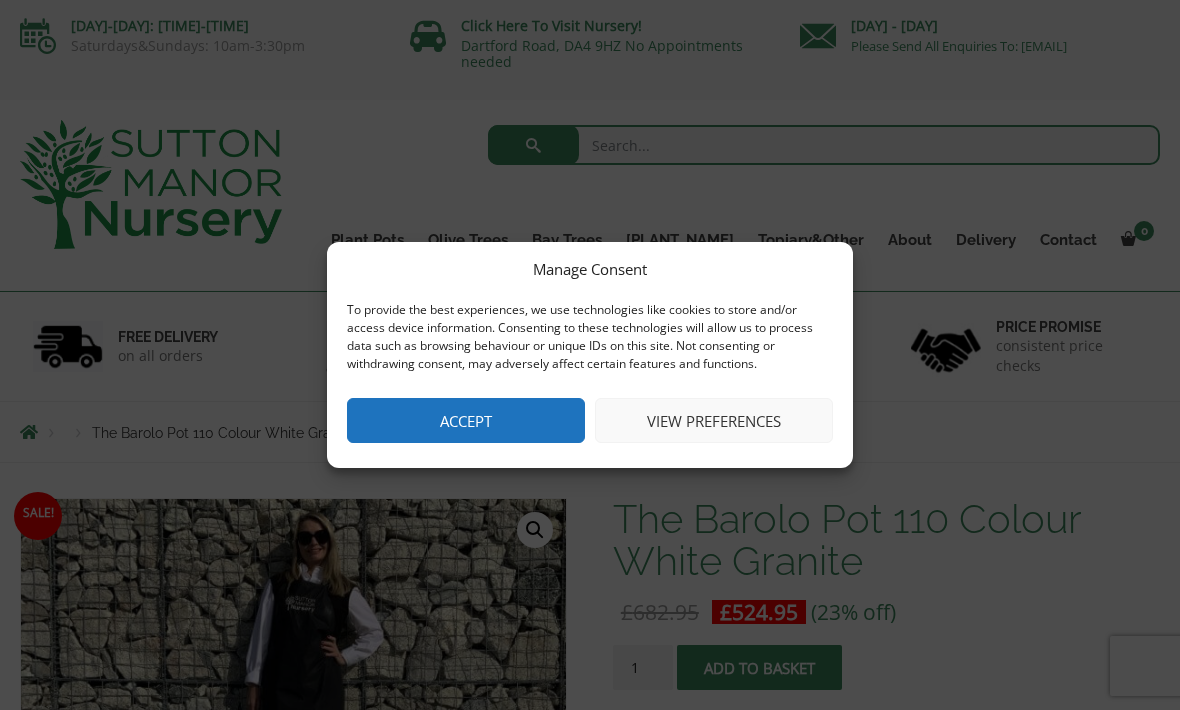 scroll, scrollTop: 0, scrollLeft: 0, axis: both 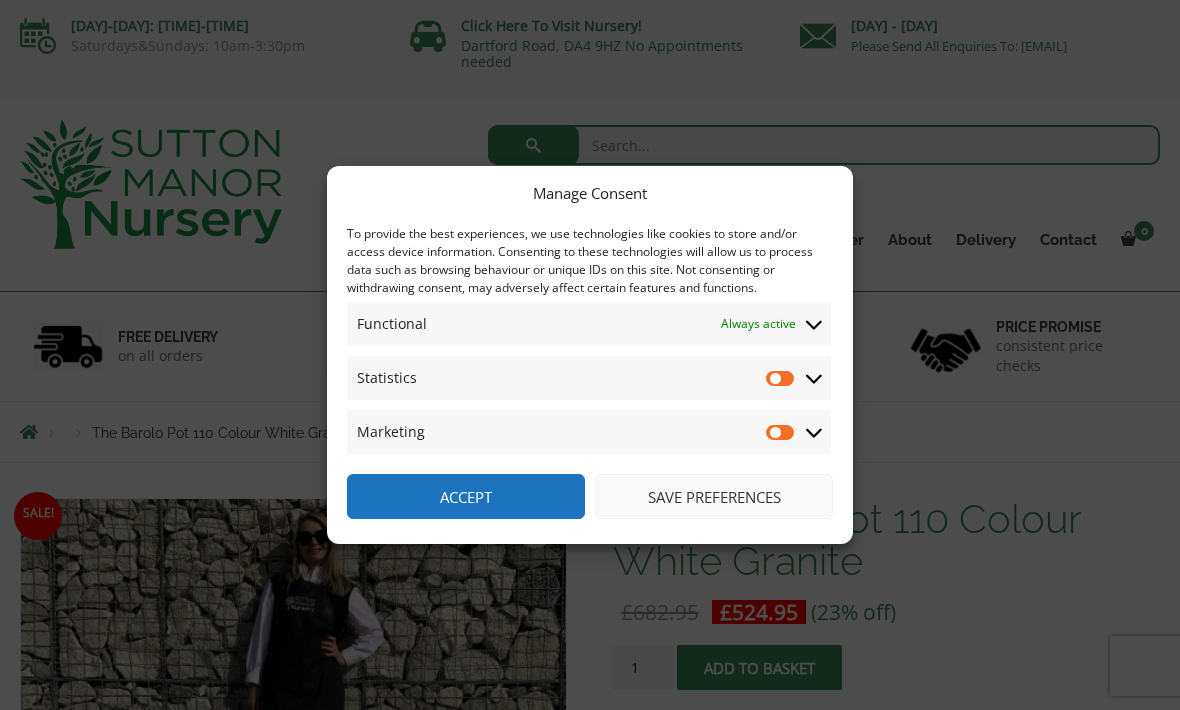 click 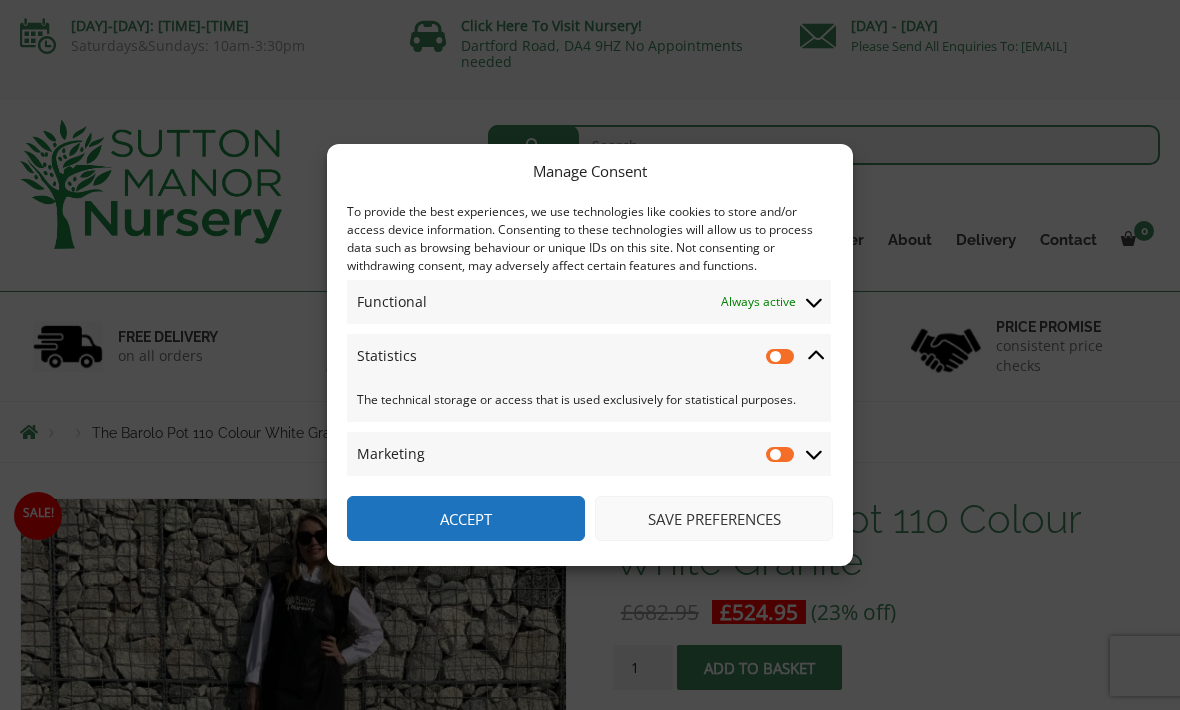 click on "Statistics" at bounding box center (781, 356) 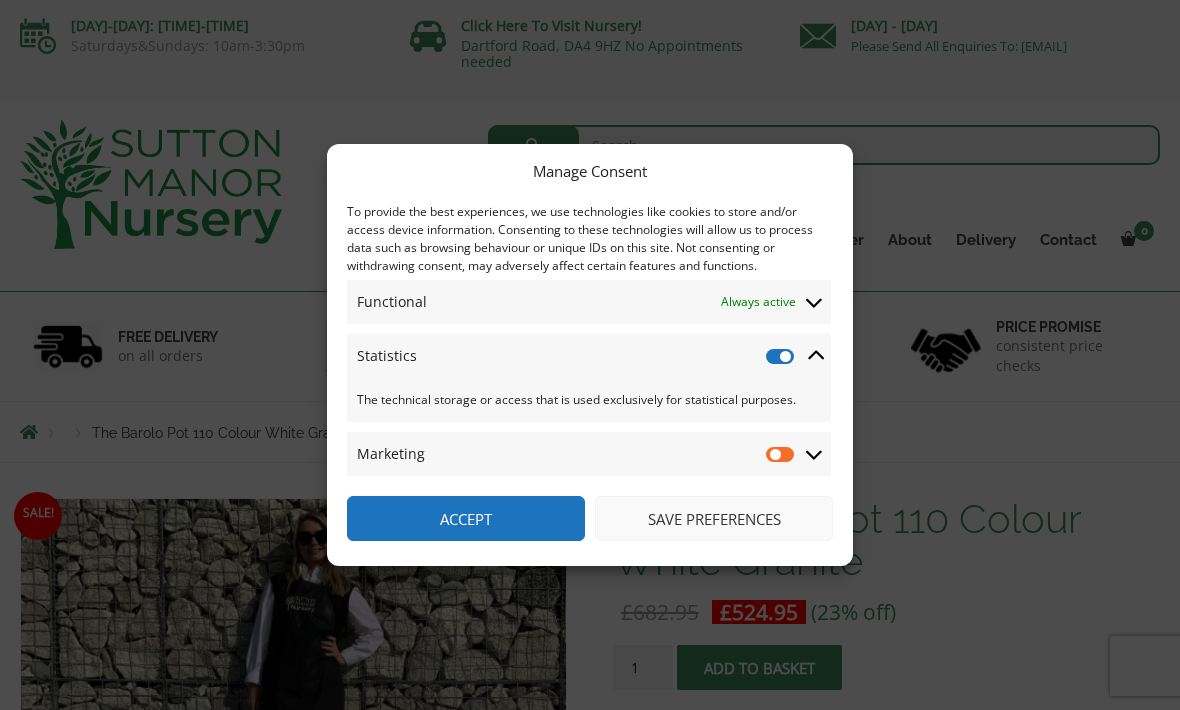 click on "Statistics" at bounding box center (781, 356) 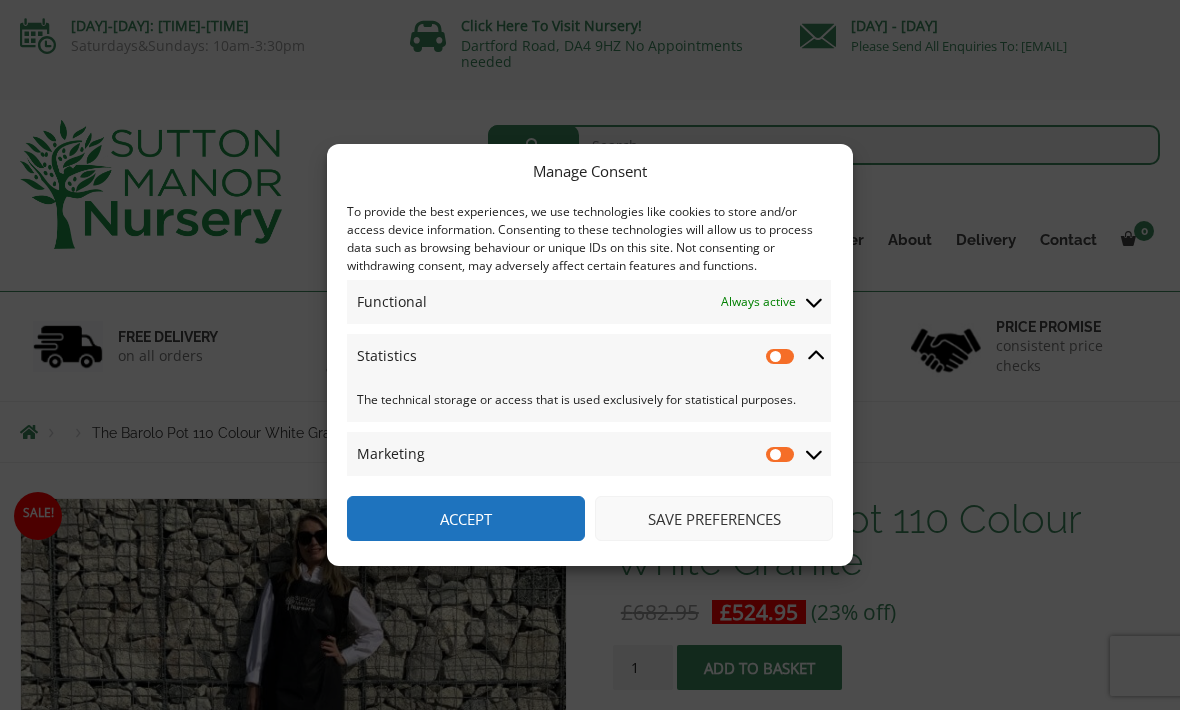 click on "Save preferences" at bounding box center [714, 518] 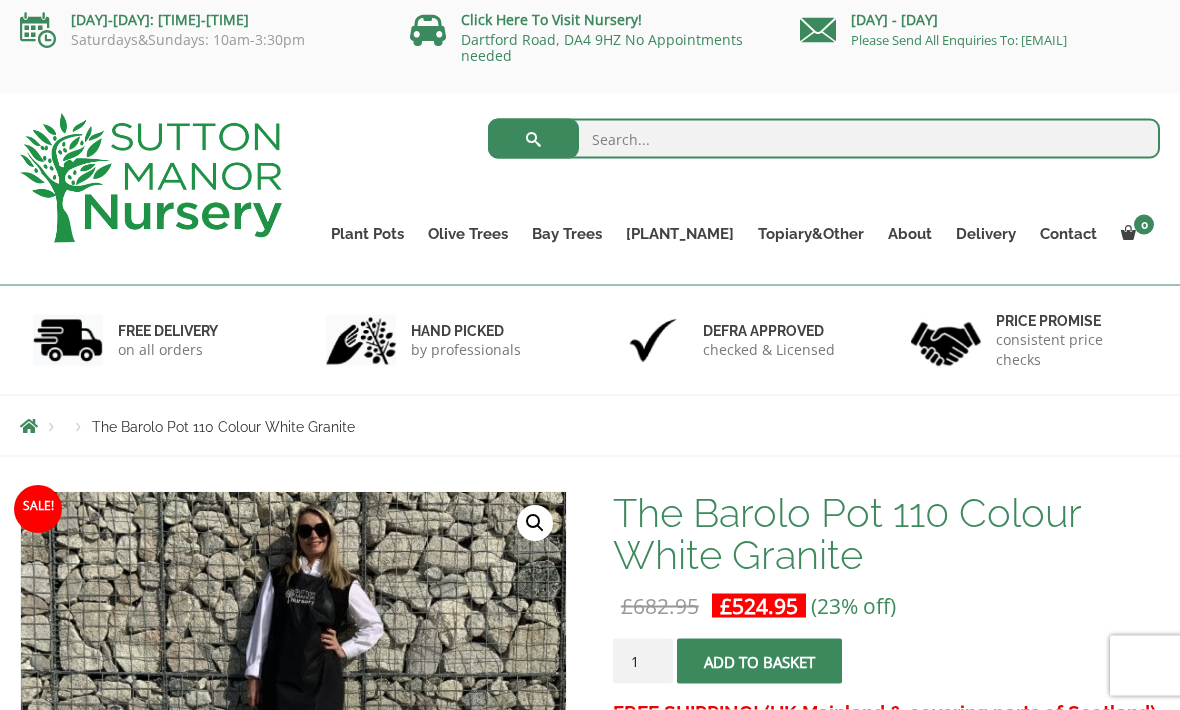 scroll, scrollTop: 0, scrollLeft: 0, axis: both 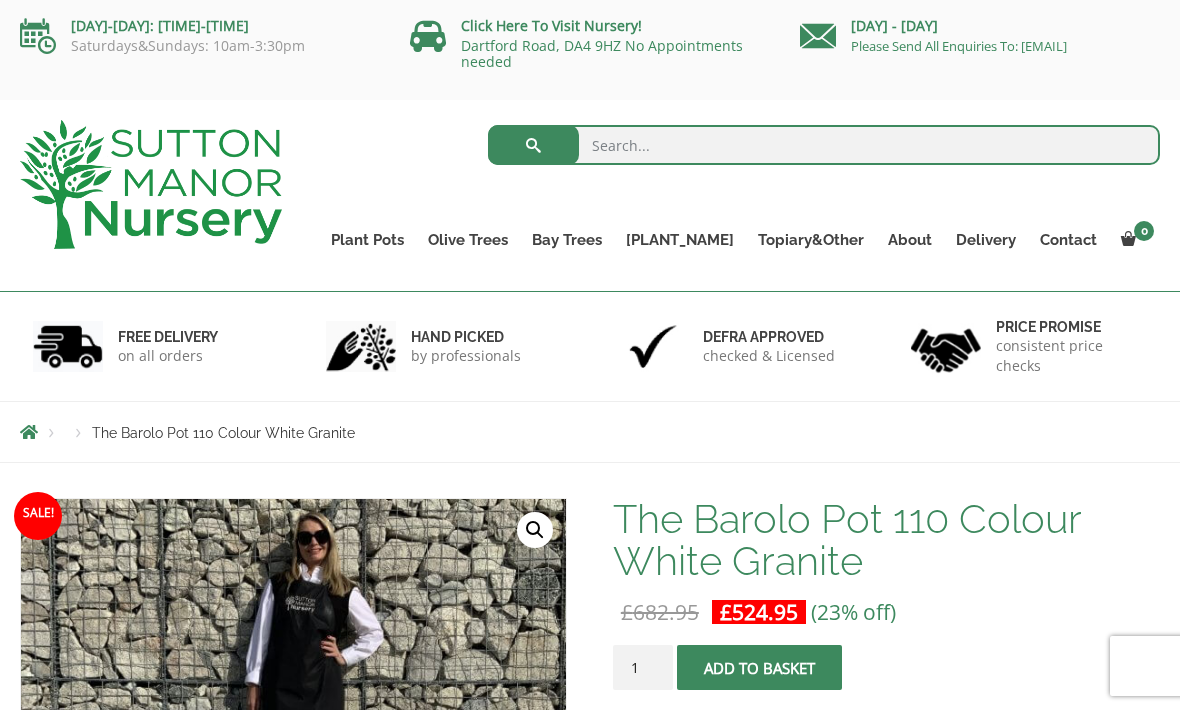 click on "Fibre Clay Pots" at bounding box center (0, 0) 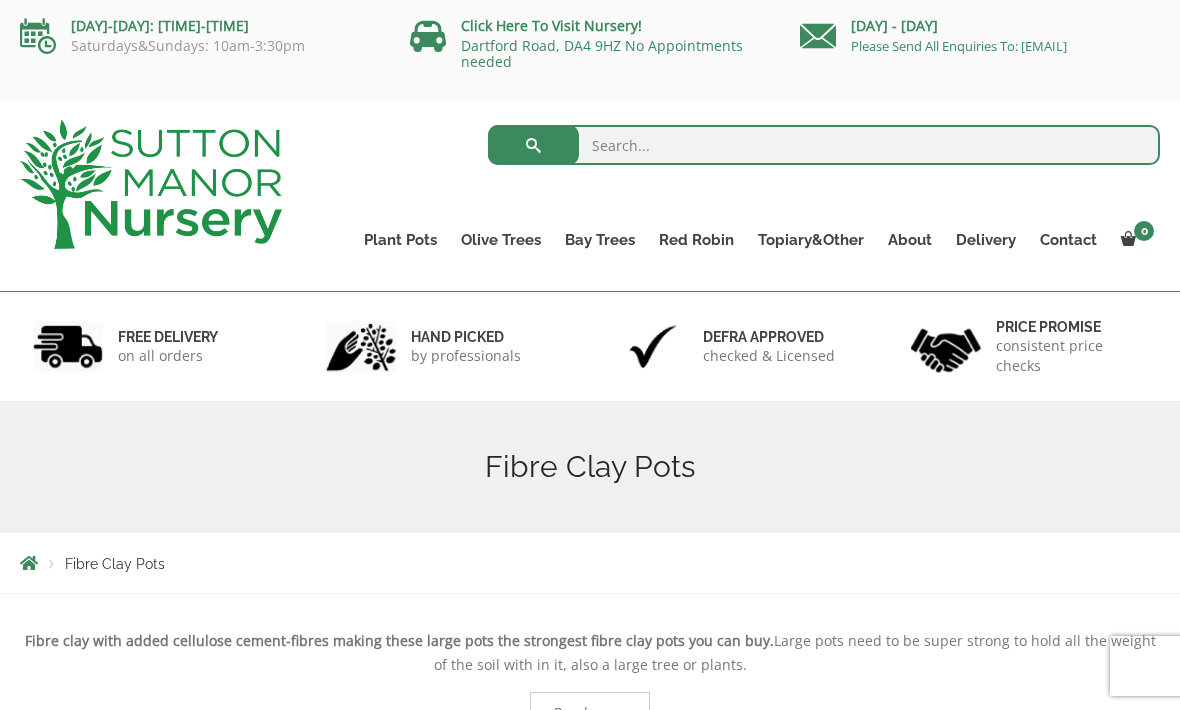 scroll, scrollTop: 0, scrollLeft: 0, axis: both 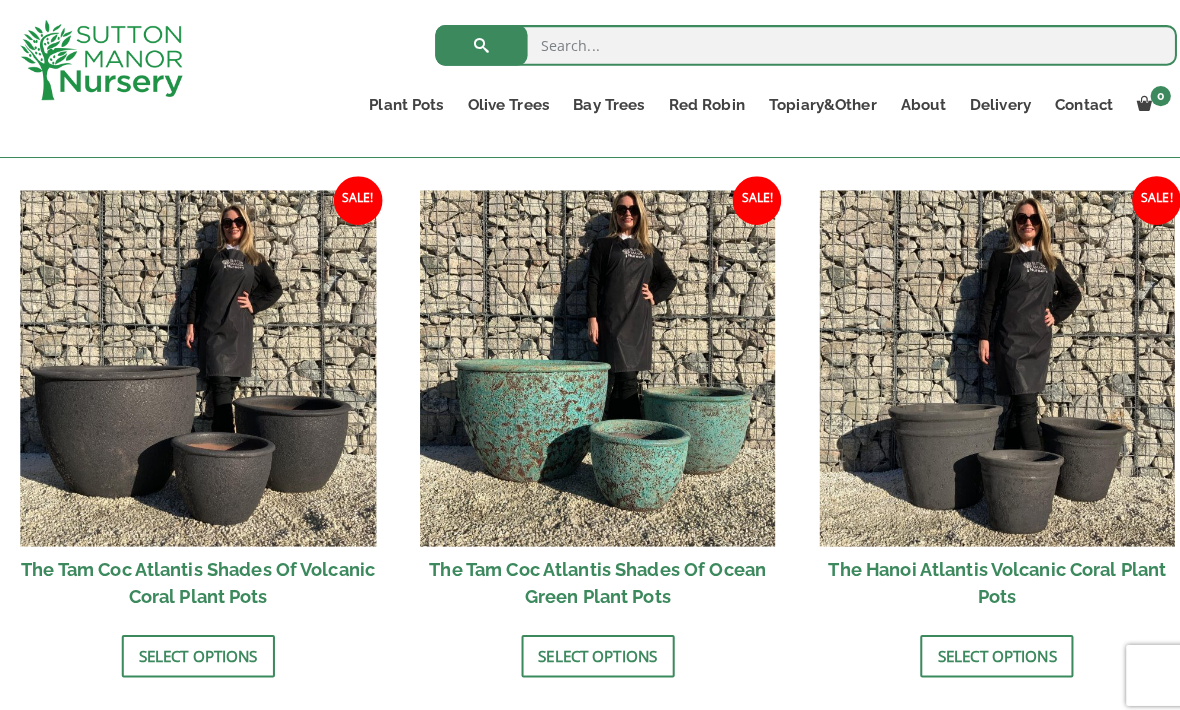 click at bounding box center [195, 363] 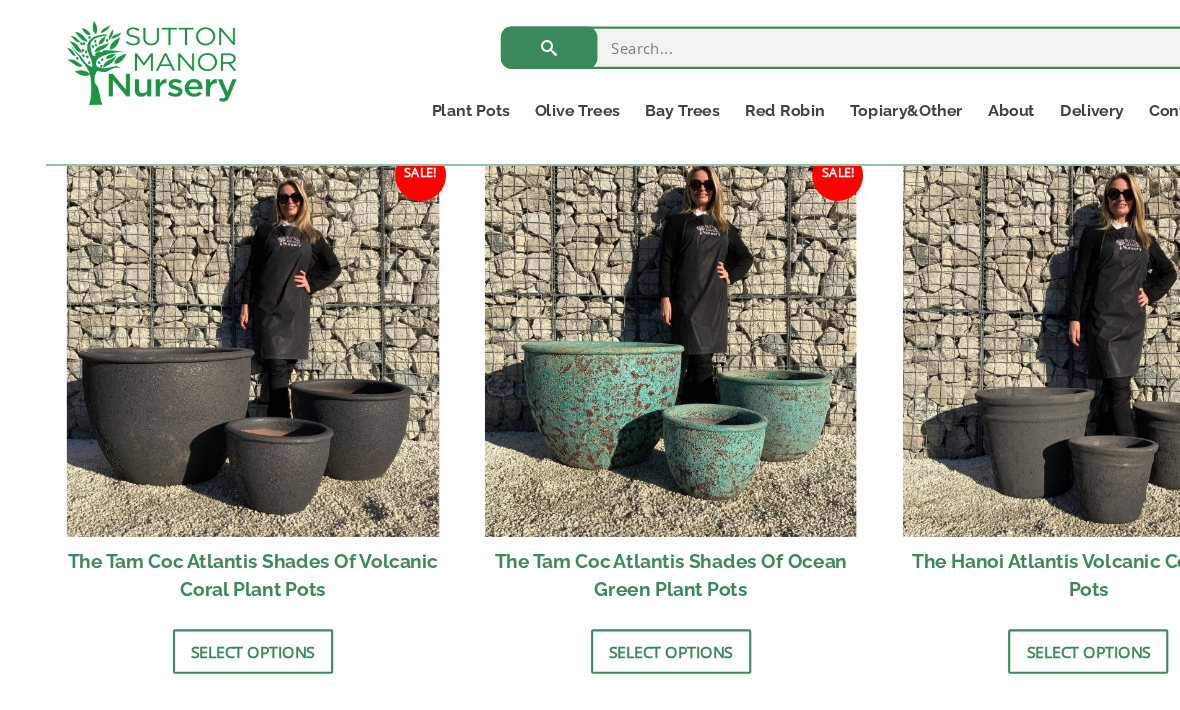 scroll, scrollTop: 1700, scrollLeft: 0, axis: vertical 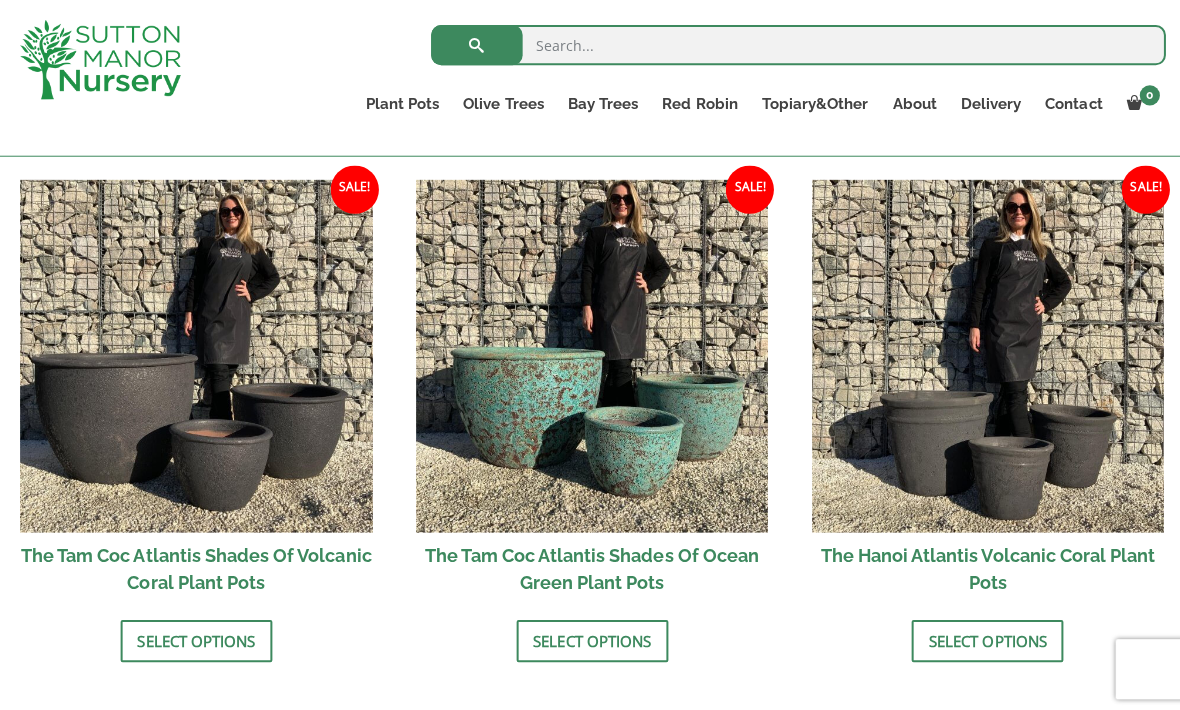 click at bounding box center [195, 354] 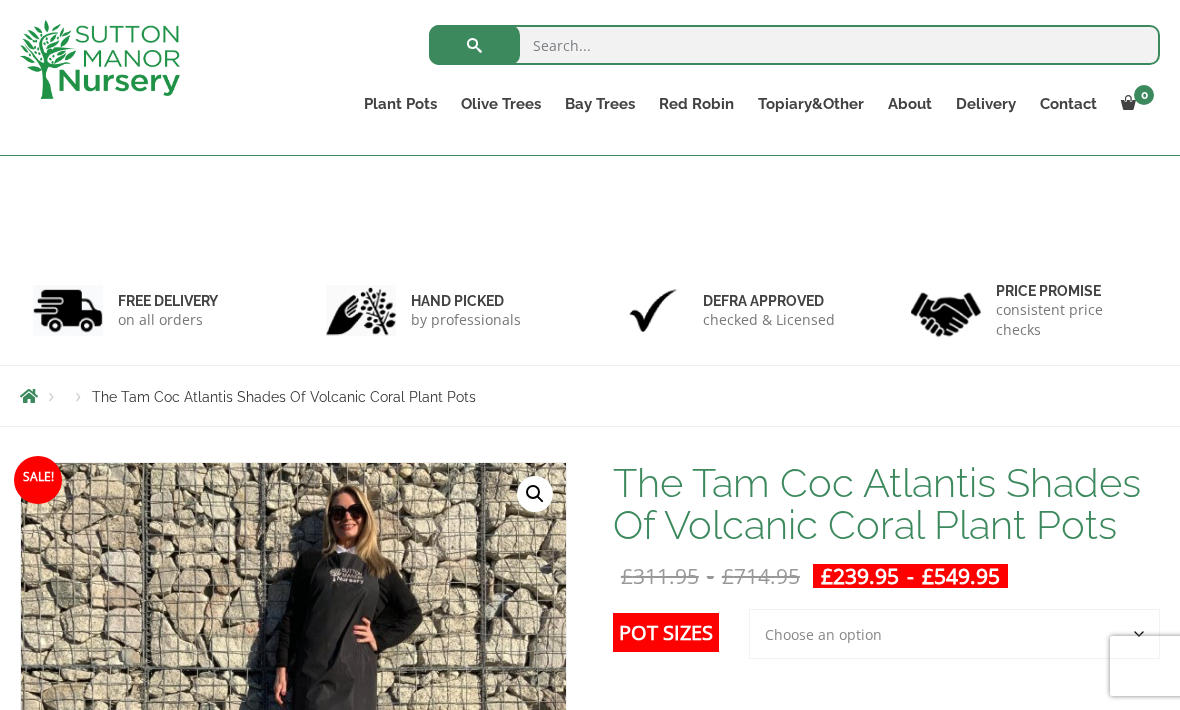 scroll, scrollTop: 823, scrollLeft: 0, axis: vertical 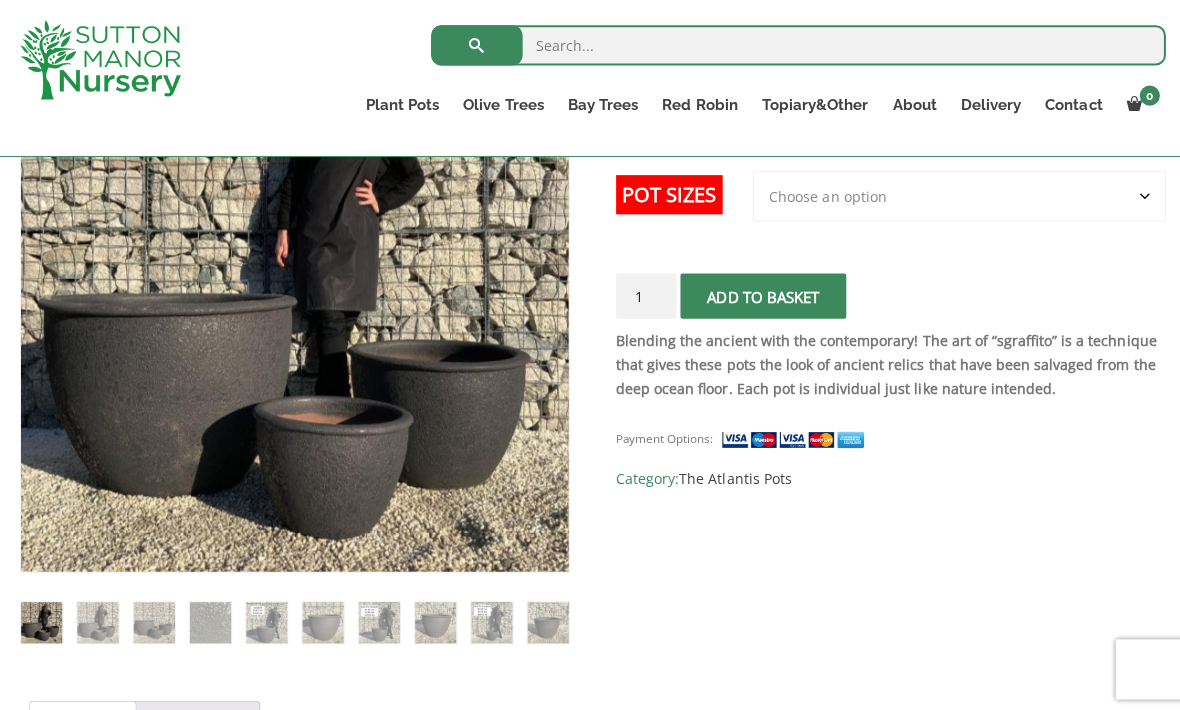 click on "Add to basket" 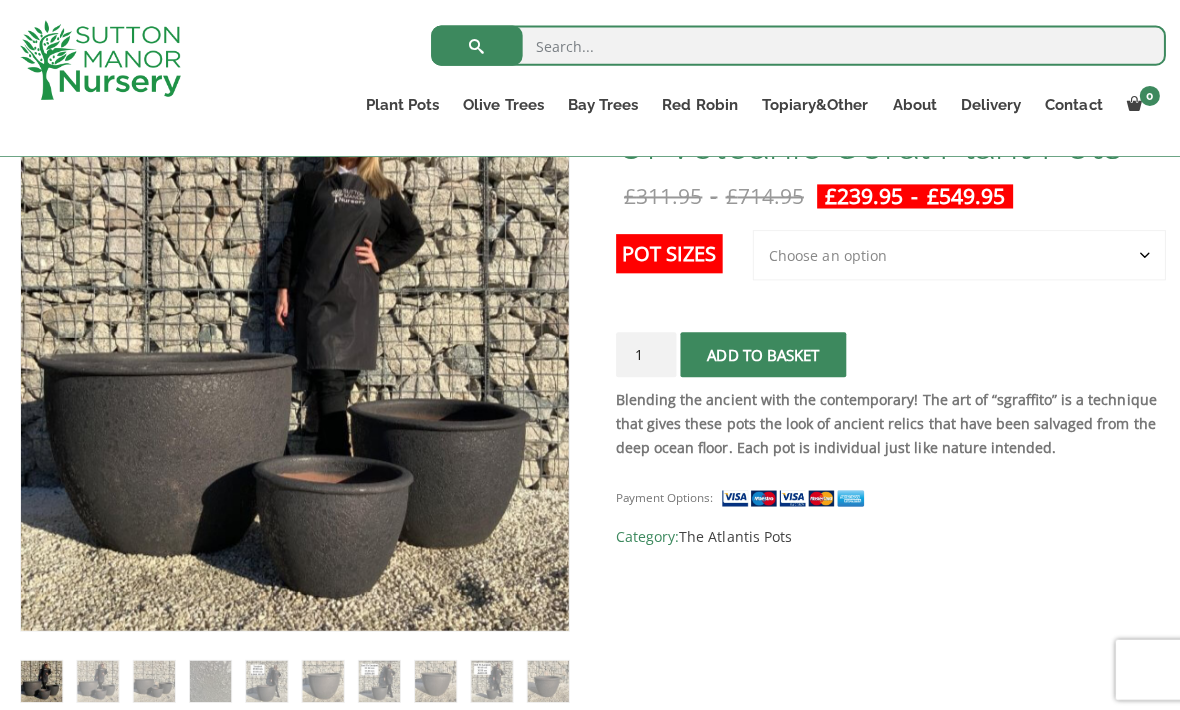 scroll, scrollTop: 319, scrollLeft: 0, axis: vertical 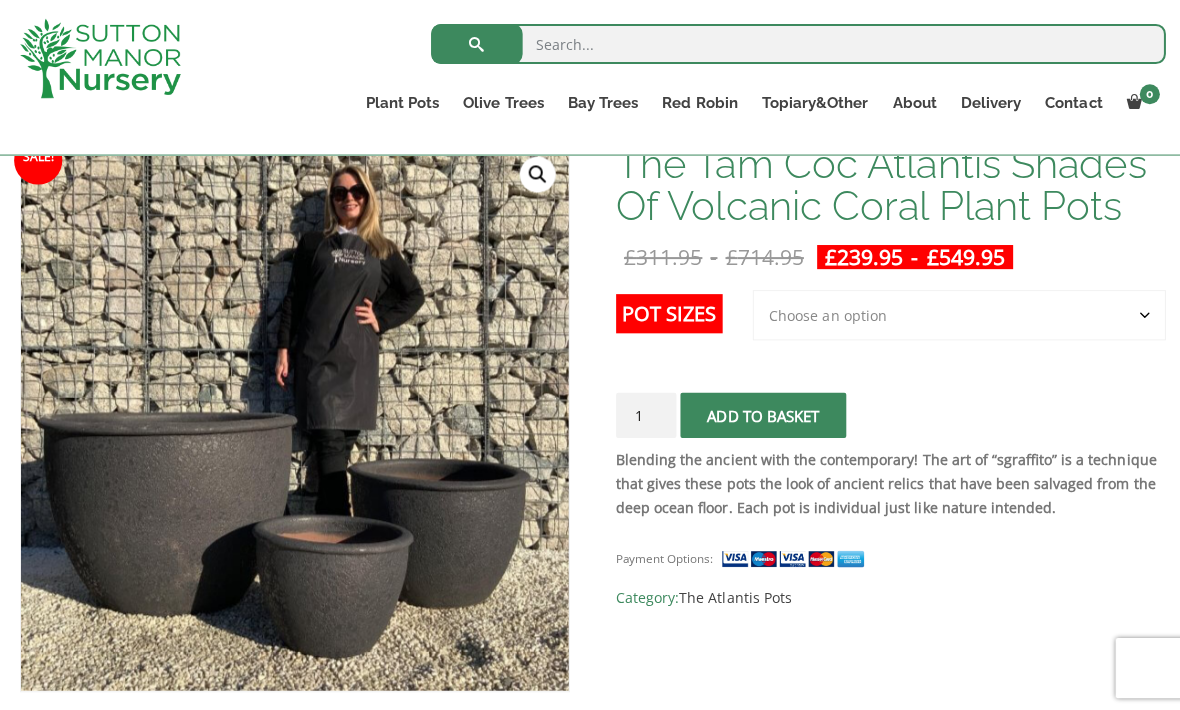 click on "Choose an option 3rd to Largest Pot In The Picture 2nd to Largest Pot In The Picture Largest pot In The Picture" 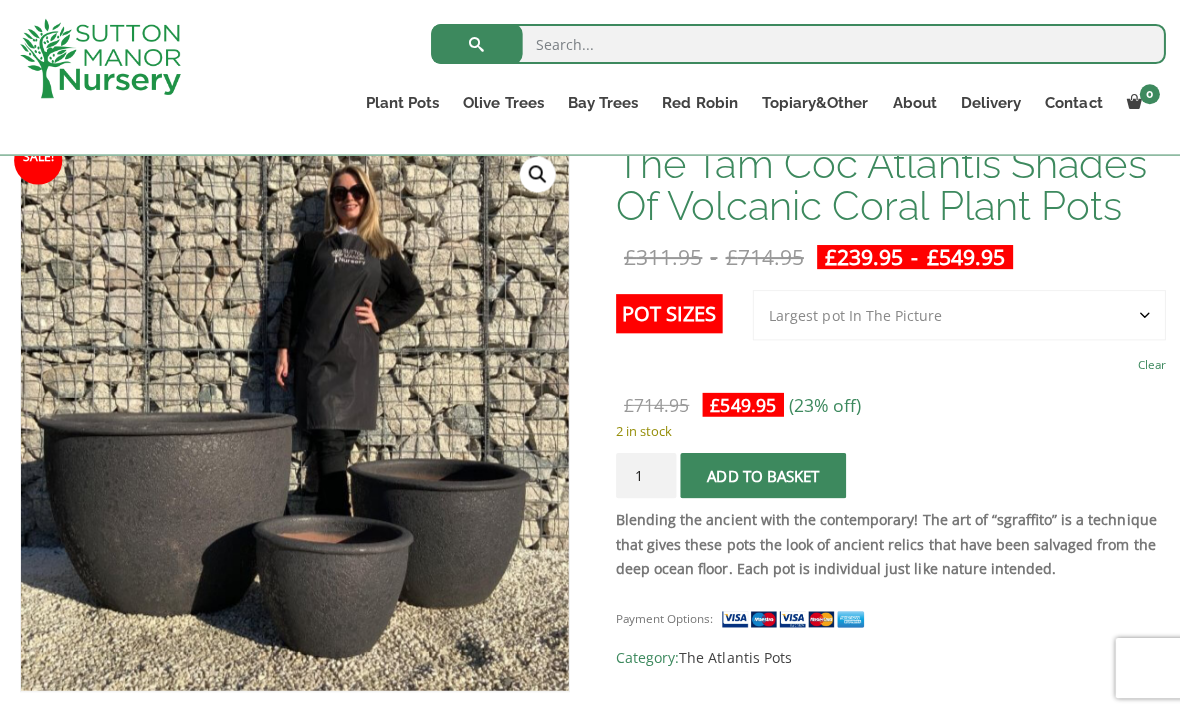 click on "Add to basket" 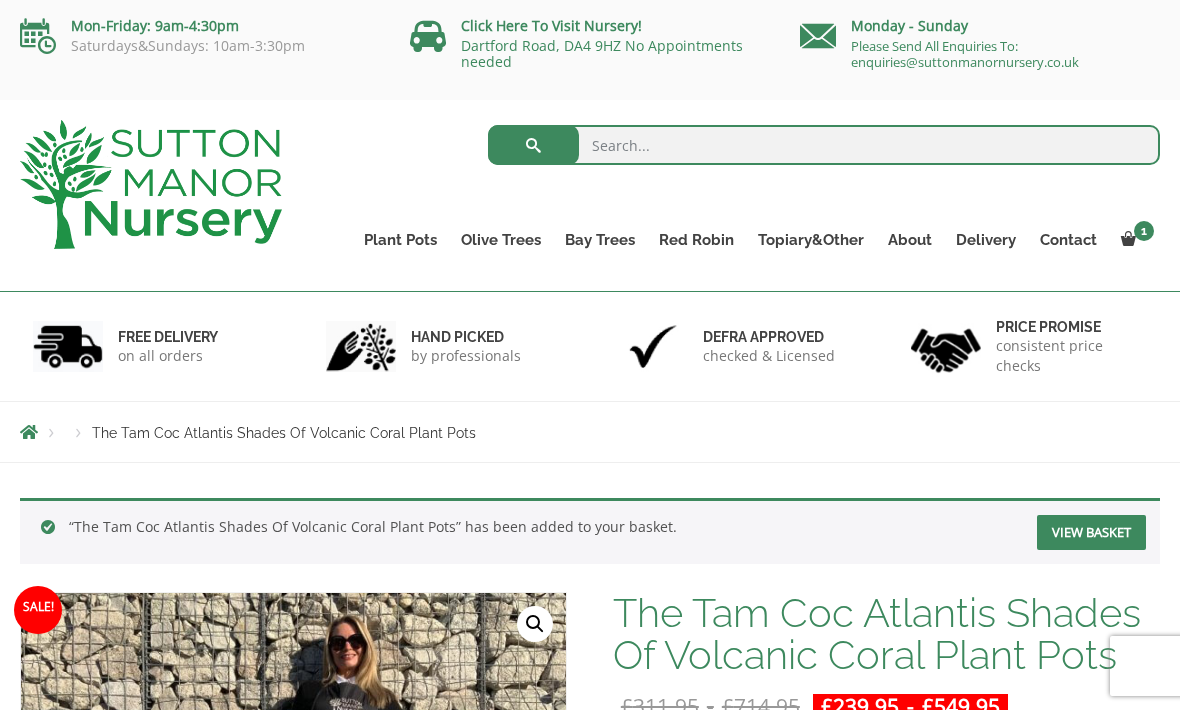 scroll, scrollTop: 0, scrollLeft: 0, axis: both 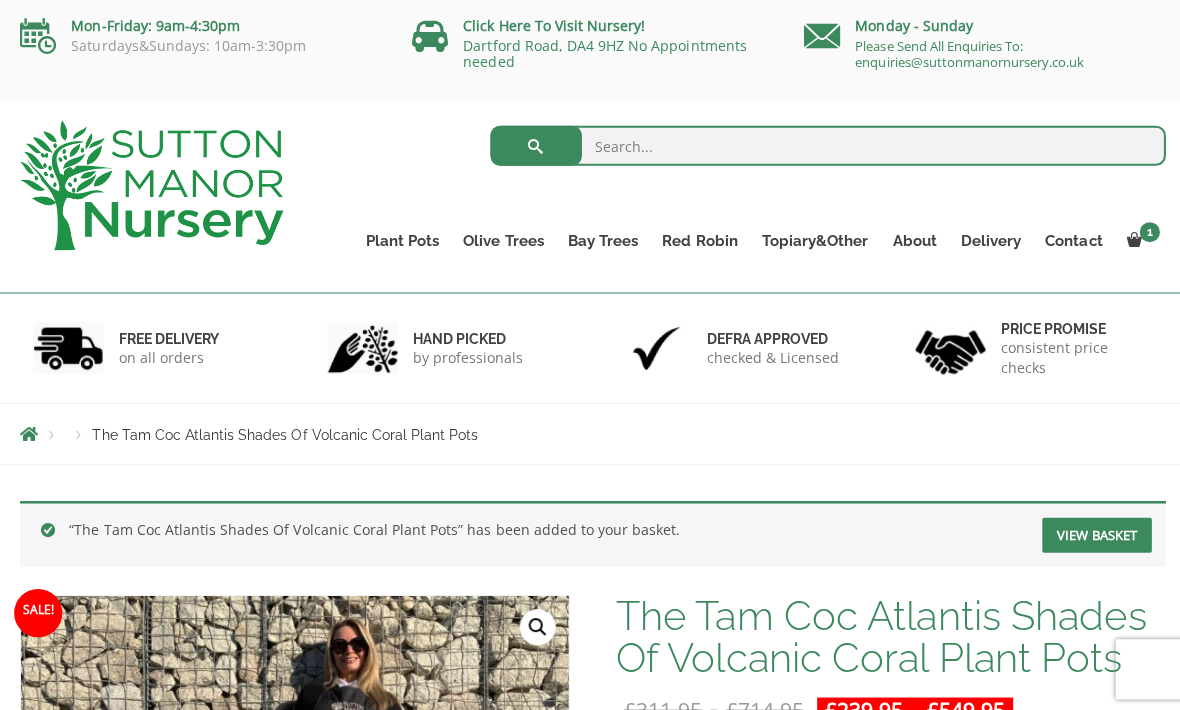click on "The Old Stone Pots" at bounding box center (0, 0) 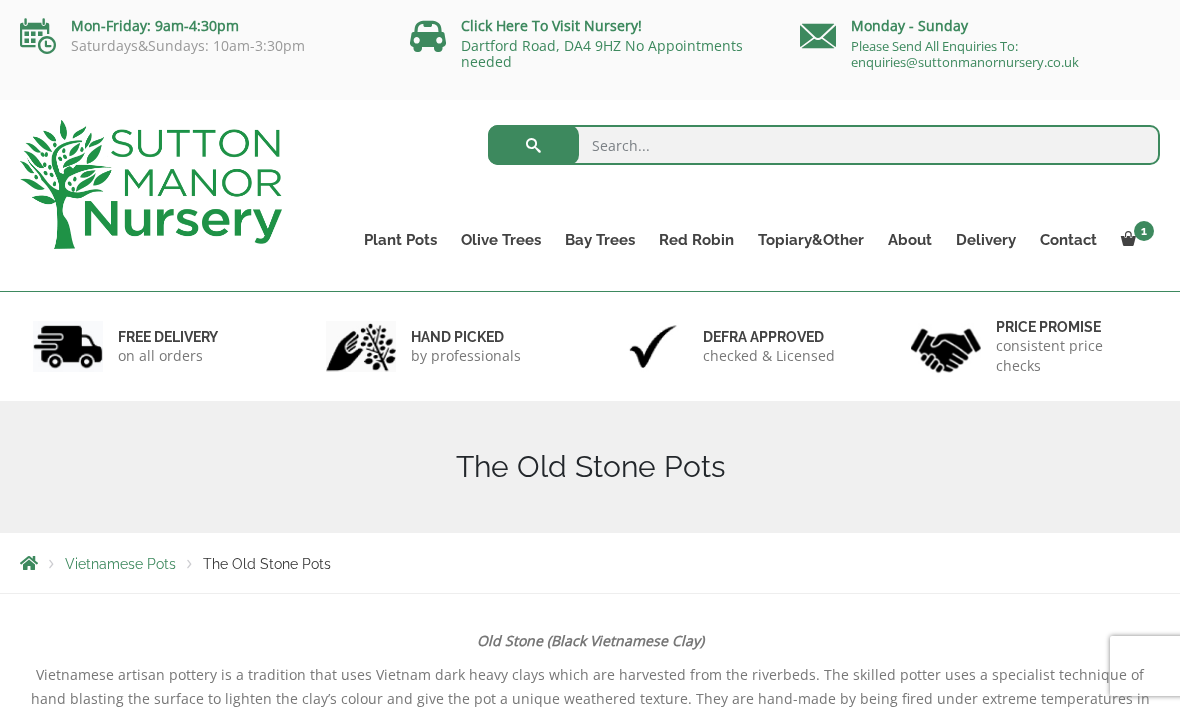 scroll, scrollTop: 0, scrollLeft: 0, axis: both 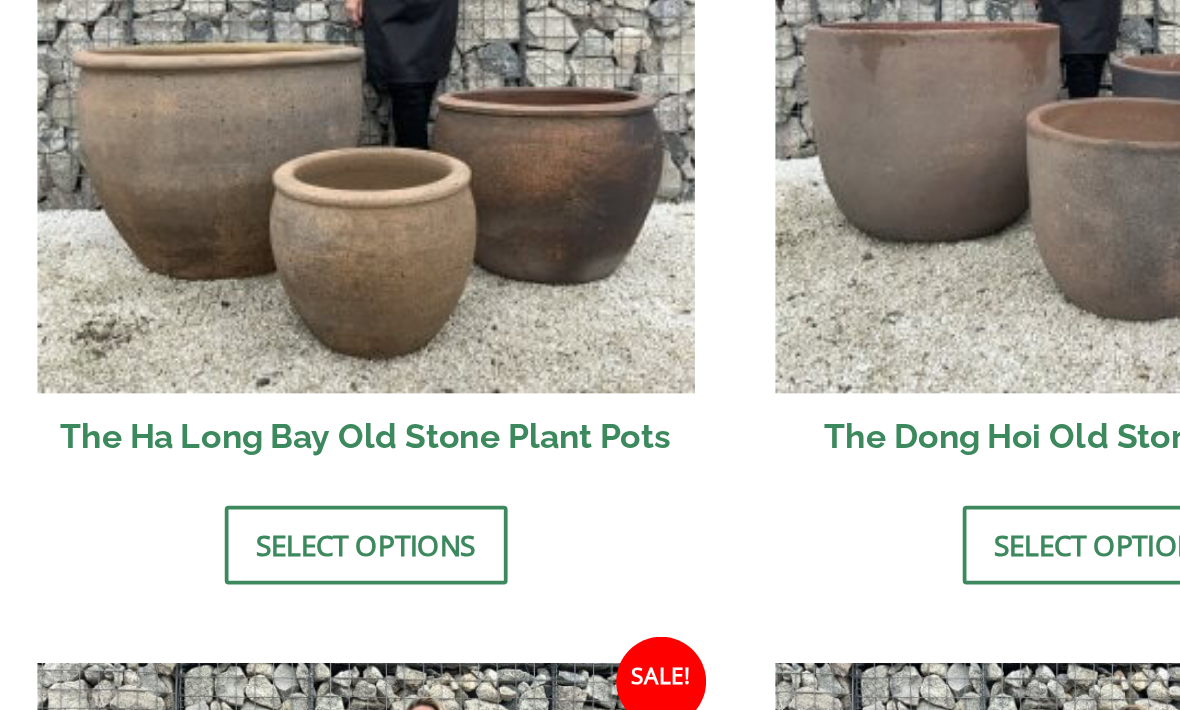 click on "Select options" at bounding box center [195, 587] 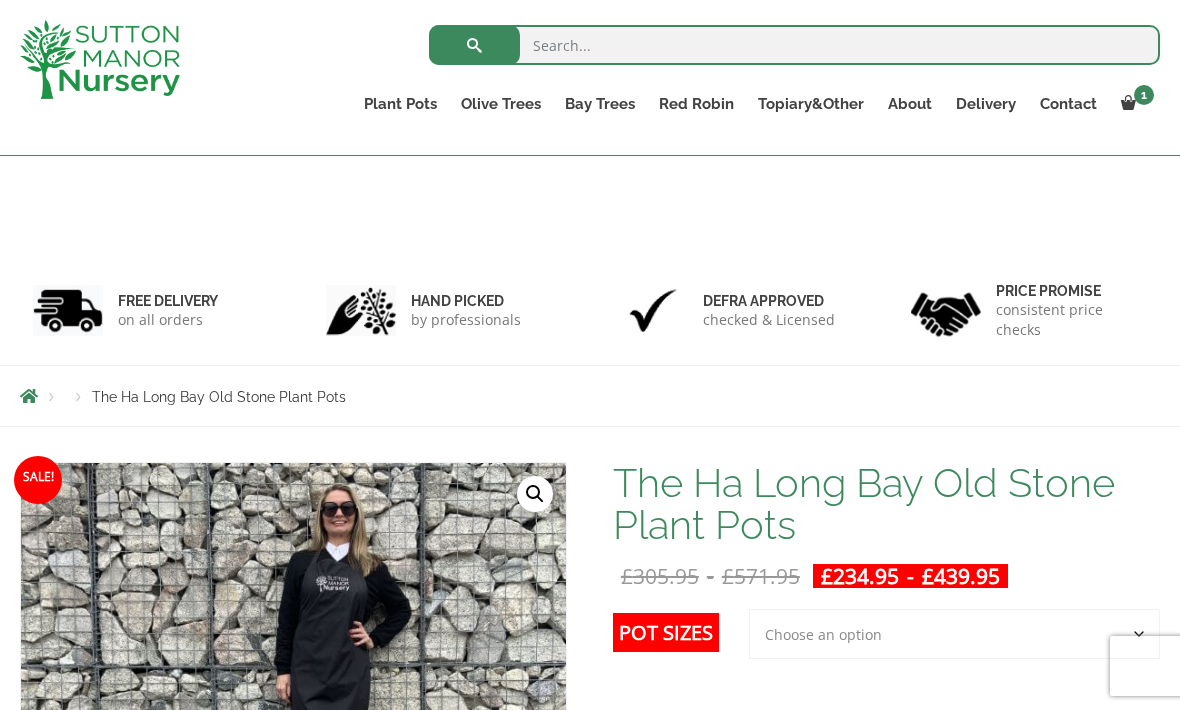 scroll, scrollTop: 992, scrollLeft: 0, axis: vertical 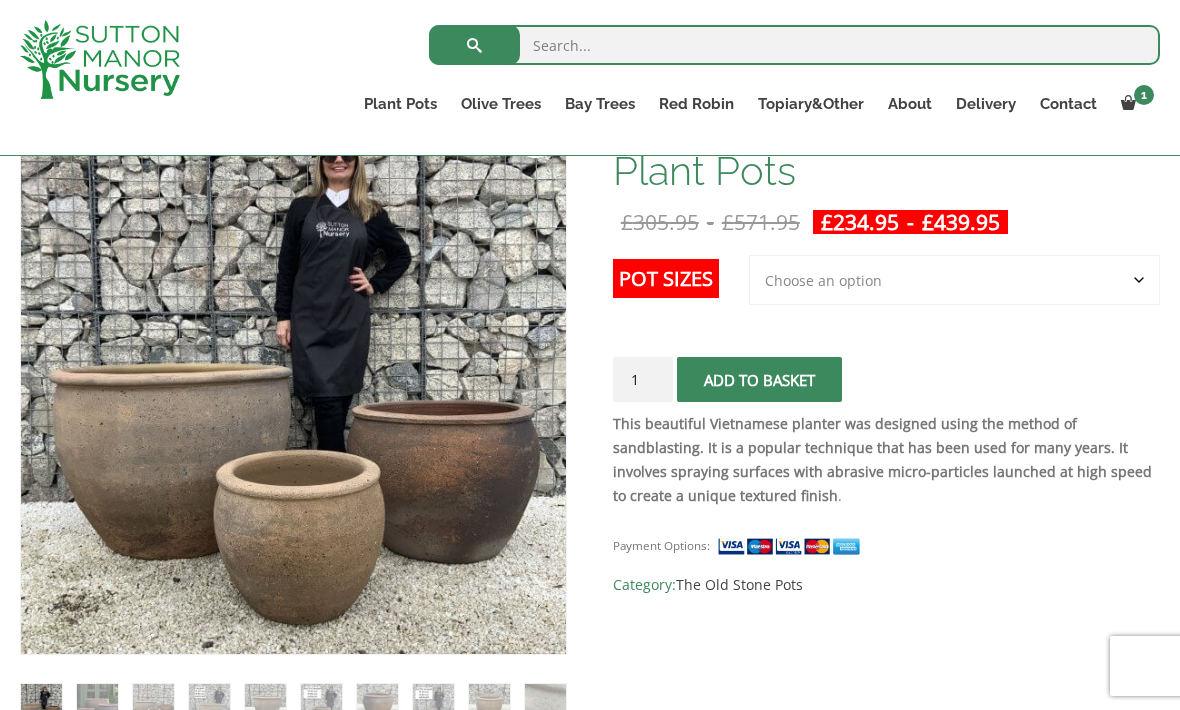 click on "Choose an option 3rd to Largest Pot In The Picture 2nd to Largest Pot In The Picture Largest pot In The Picture" 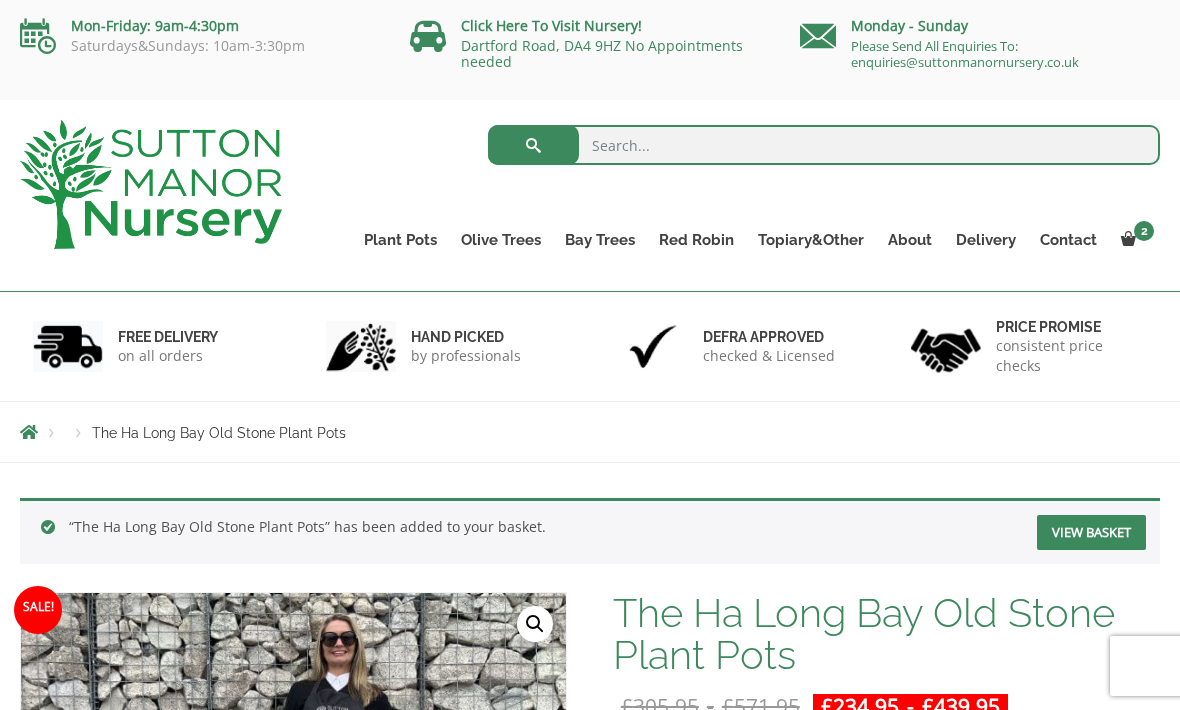 scroll, scrollTop: 0, scrollLeft: 0, axis: both 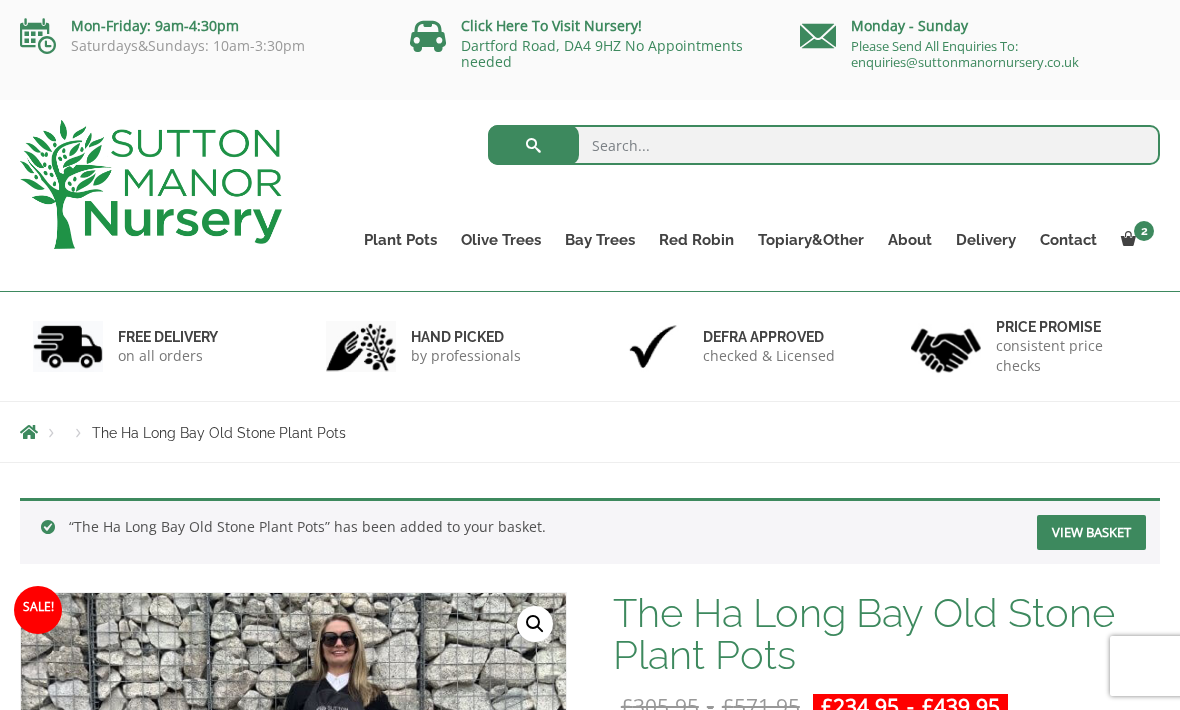 click on "The Iron Stone Pots" at bounding box center [0, 0] 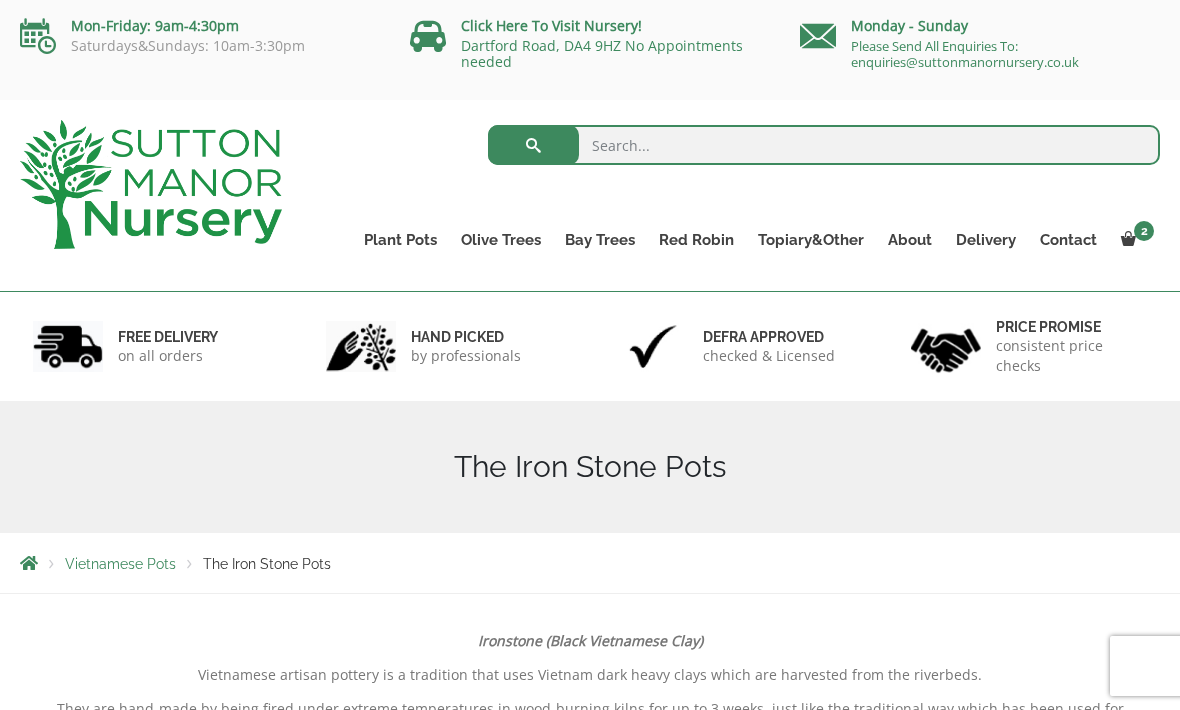 scroll, scrollTop: 0, scrollLeft: 0, axis: both 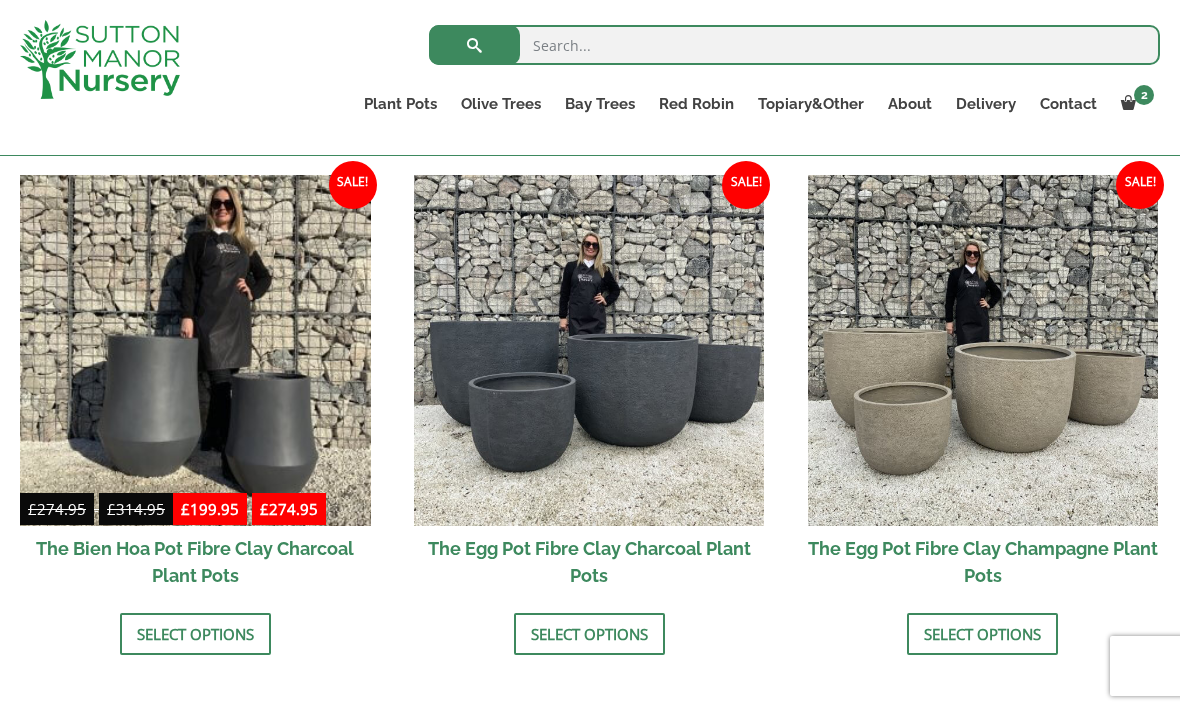 click at bounding box center (589, 350) 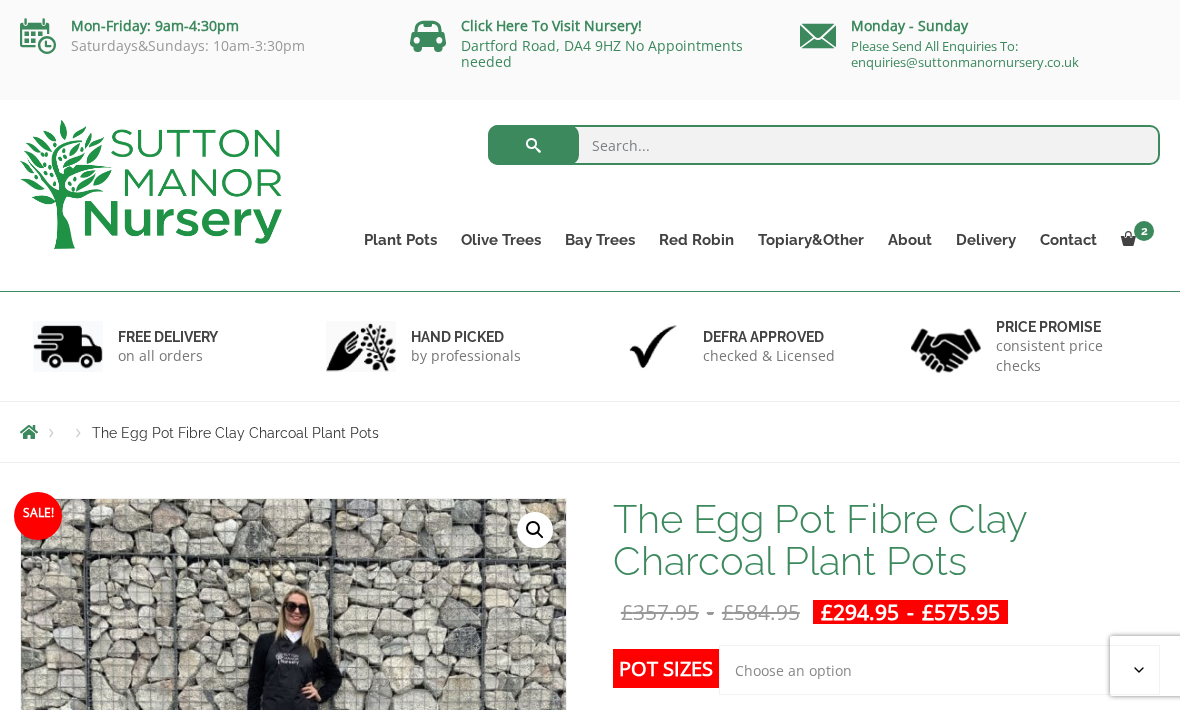 scroll, scrollTop: 19, scrollLeft: 0, axis: vertical 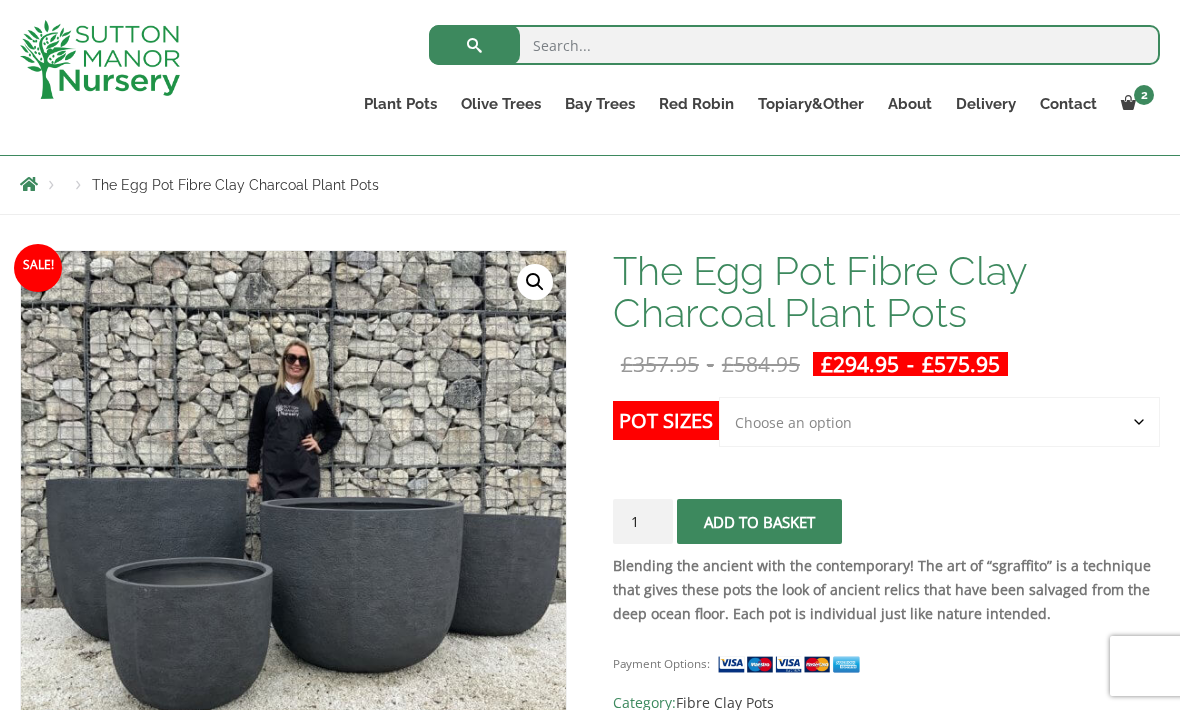 click on "Choose an option Click here to buy the 5th To Largest Pot In The Picture Click here to buy the 4th To Largest Pot In The Picture Click here to buy the 3rd To Largest Pot In The Picture Click here to buy the 2nd To Largest Pot In The Picture Click here to buy The Largest Pot In The Picture" 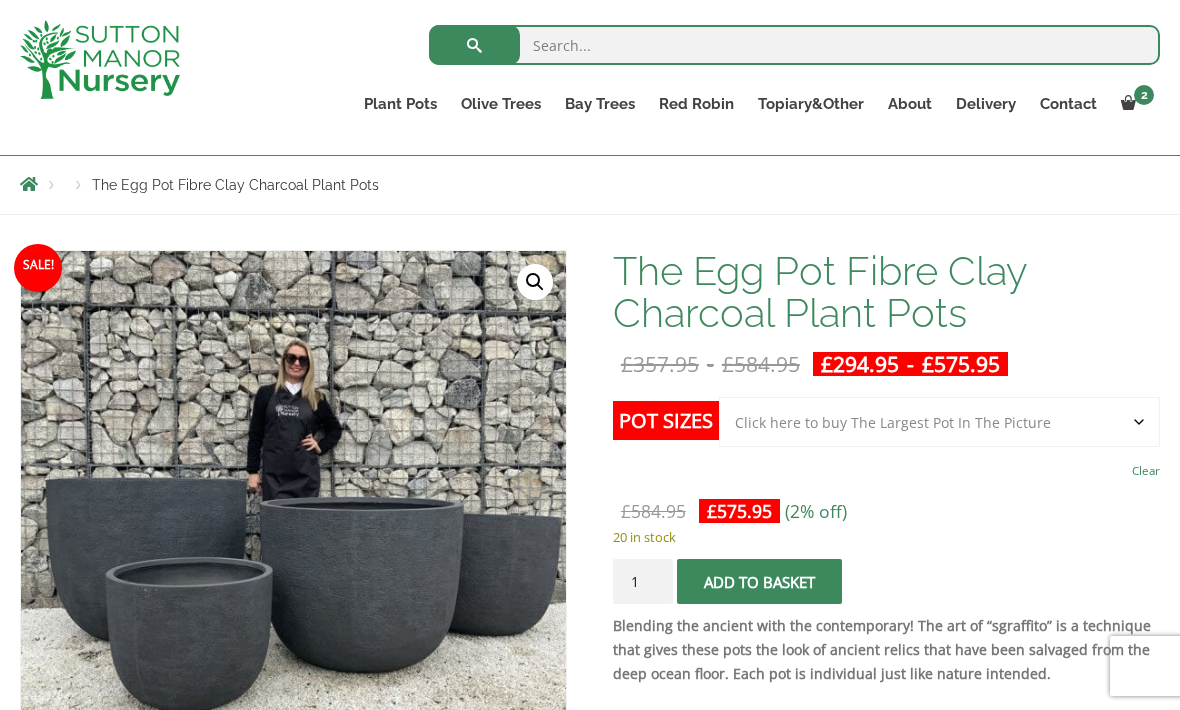 click on "Add to basket" 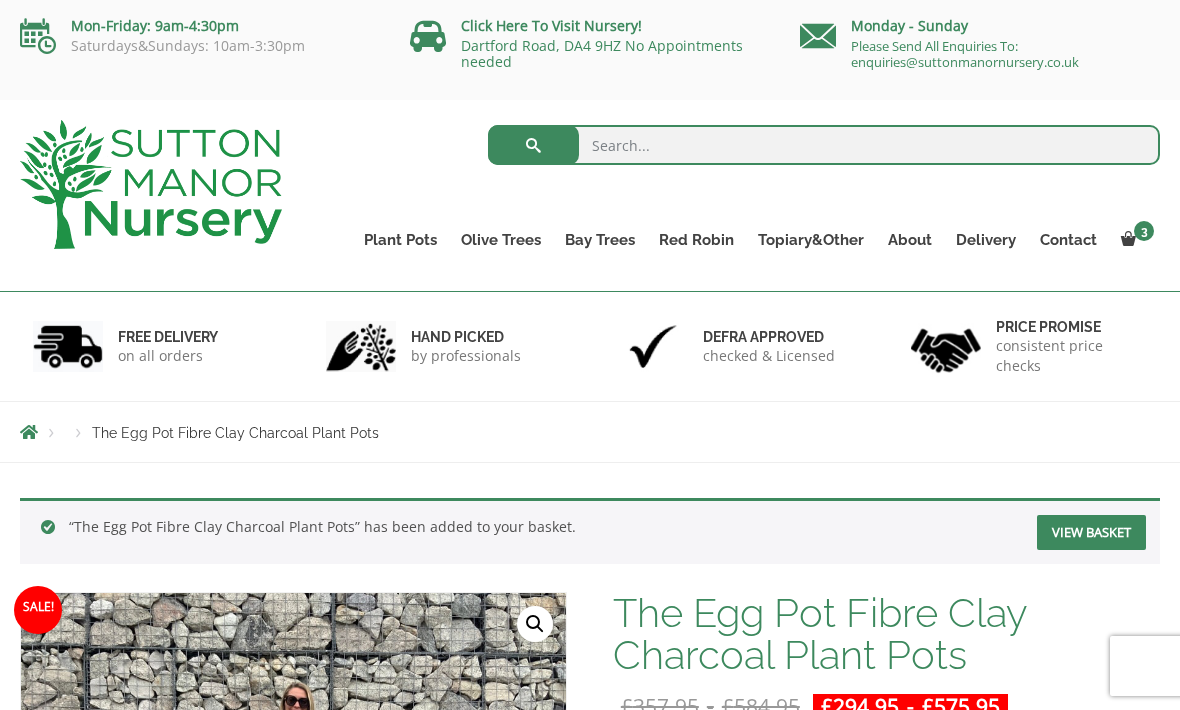 scroll, scrollTop: 0, scrollLeft: 0, axis: both 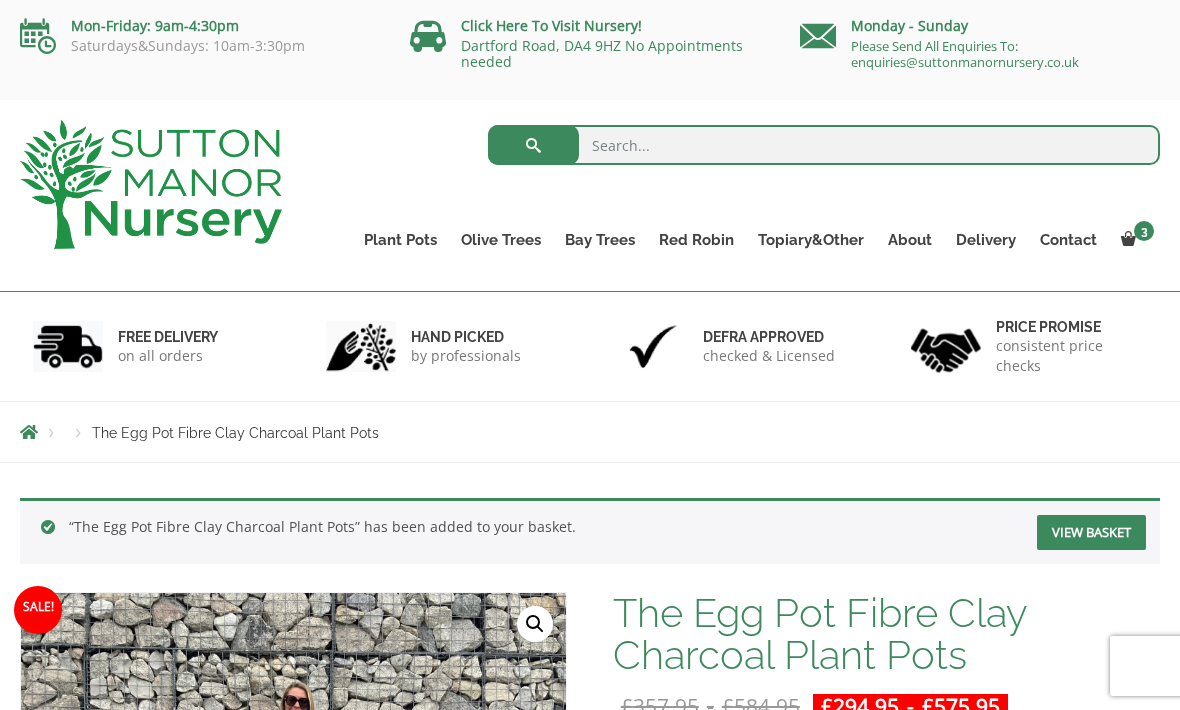 click on "Vietnamese Pots" at bounding box center [0, 0] 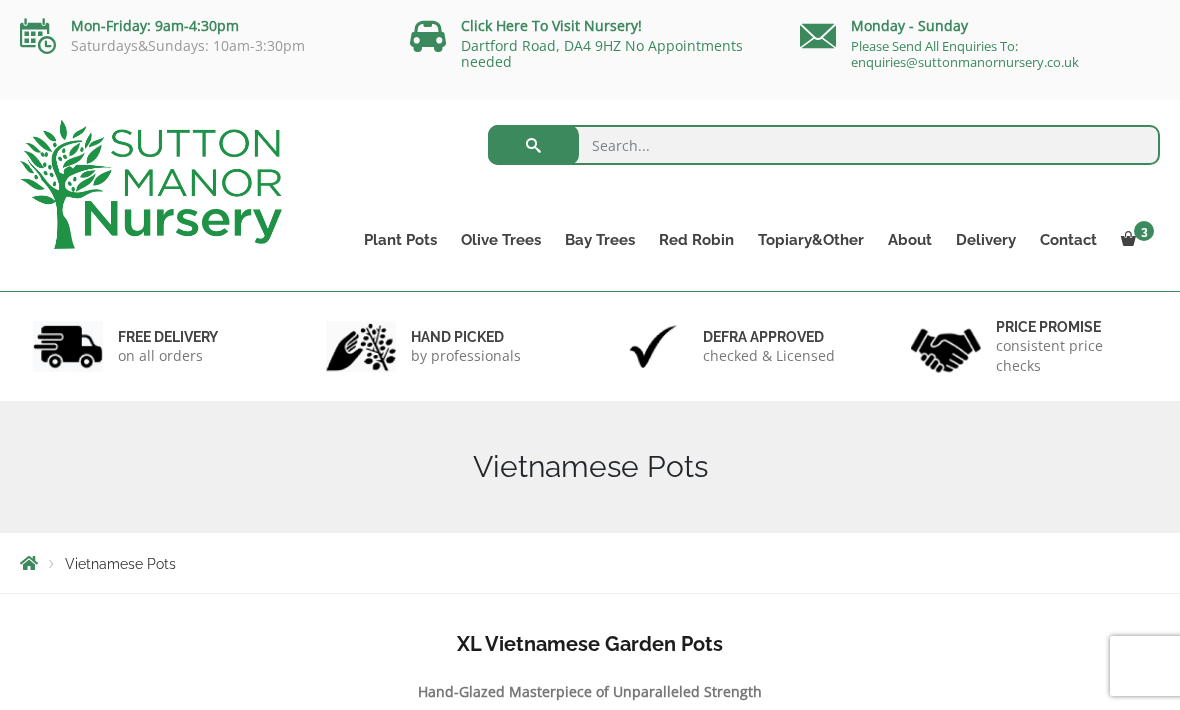 scroll, scrollTop: 0, scrollLeft: 0, axis: both 